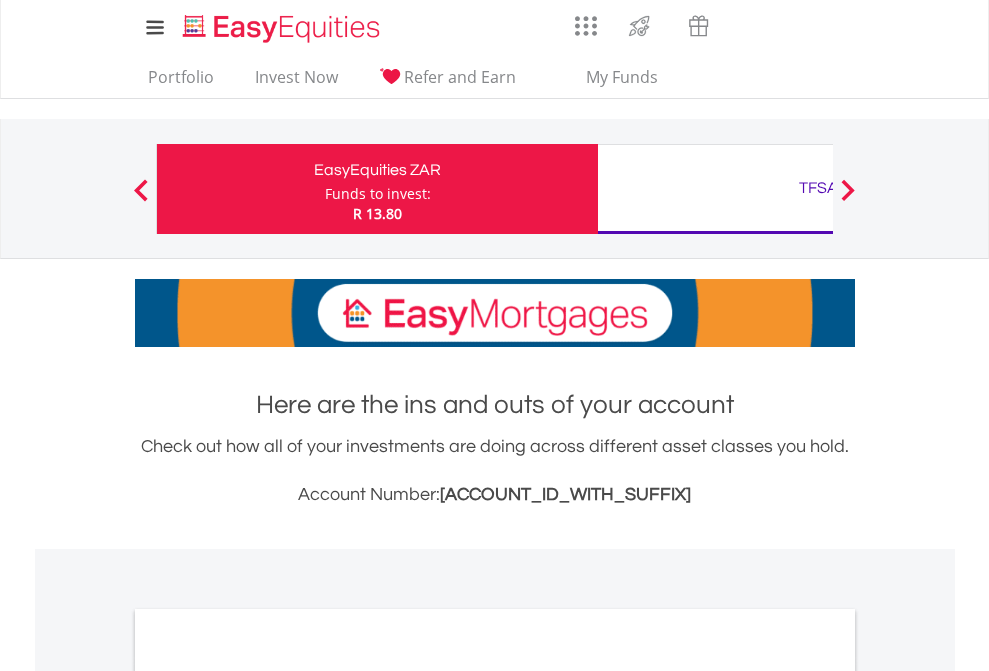 scroll, scrollTop: 0, scrollLeft: 0, axis: both 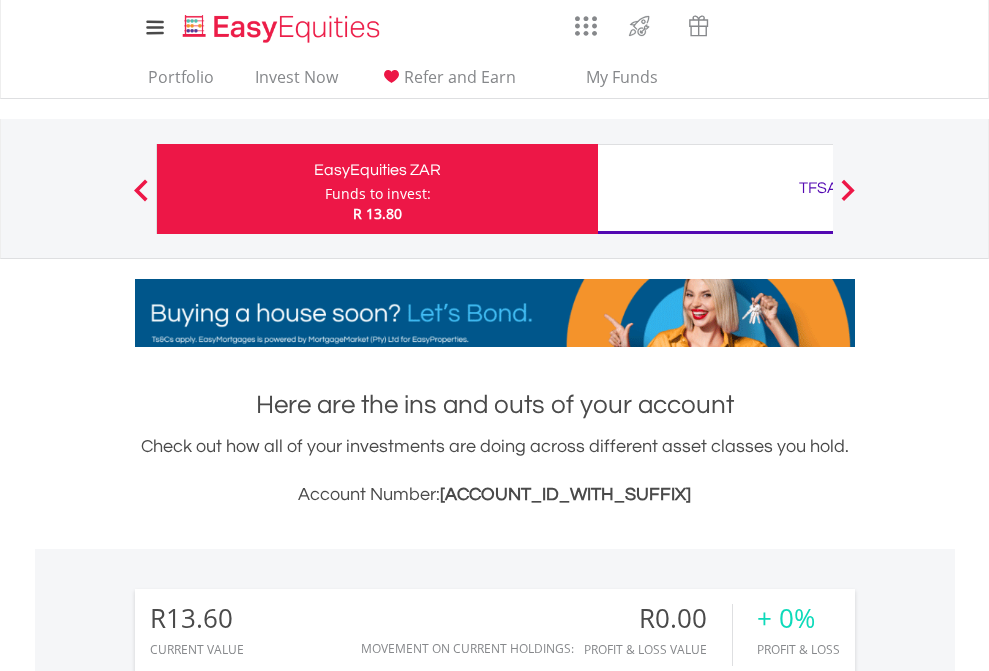 click on "Funds to invest:" at bounding box center (378, 194) 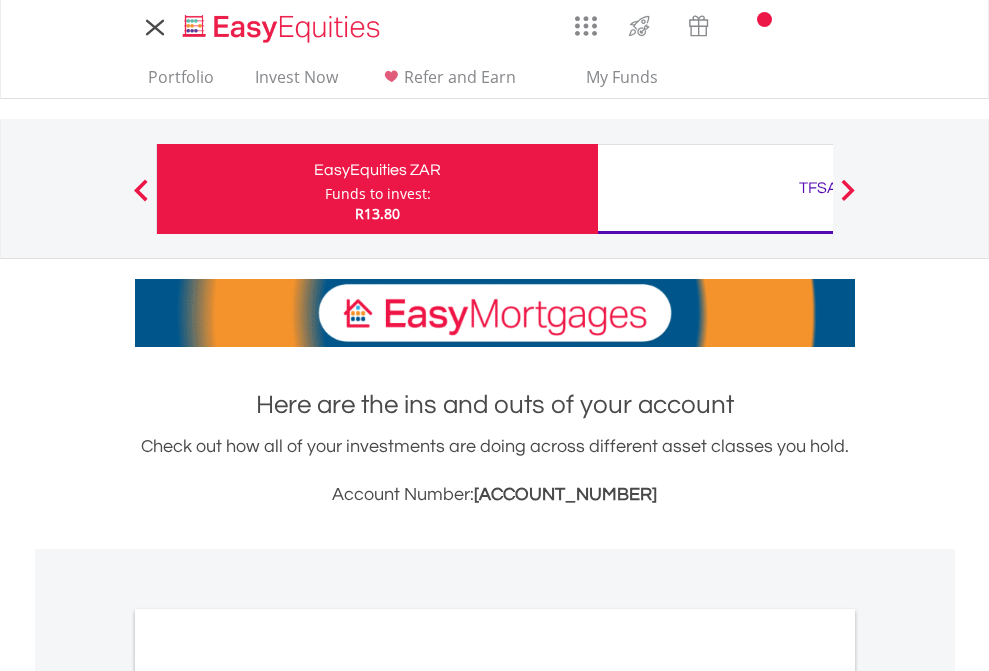 scroll, scrollTop: 0, scrollLeft: 0, axis: both 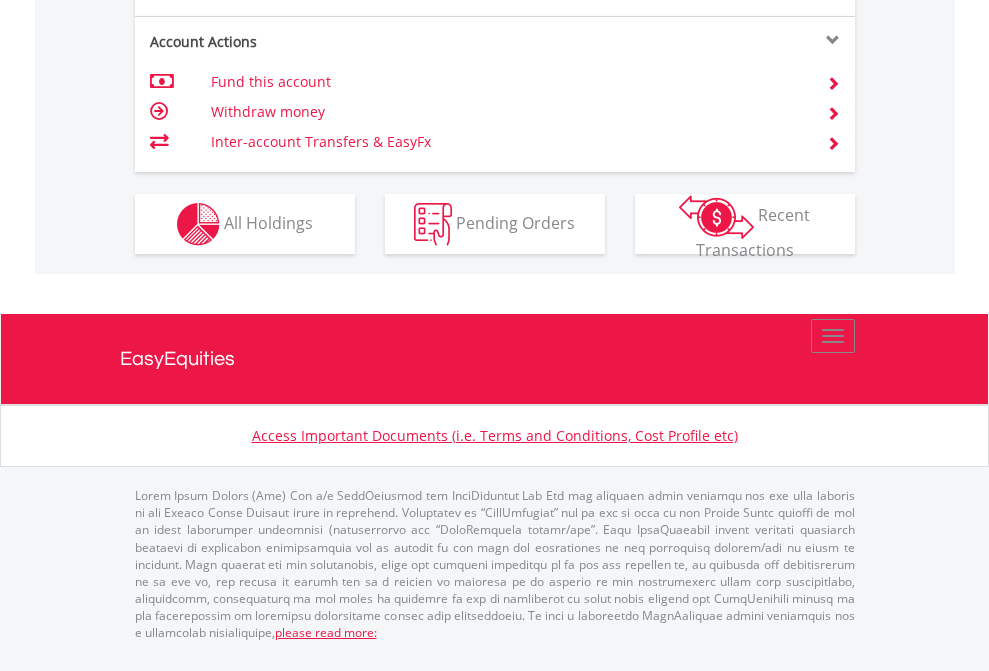 click on "Investment types" at bounding box center [706, -337] 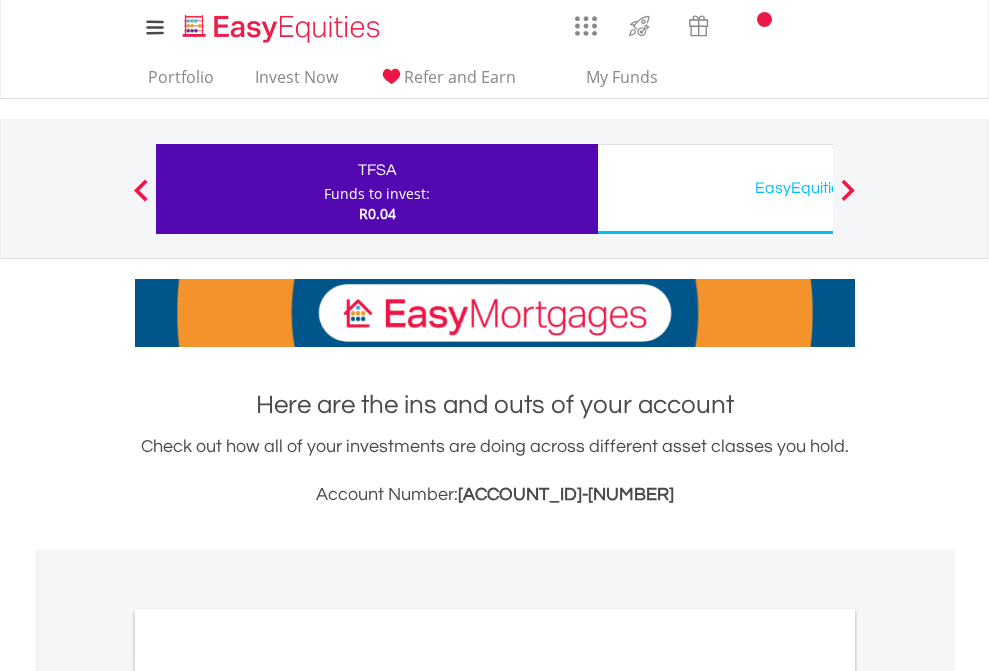 scroll, scrollTop: 0, scrollLeft: 0, axis: both 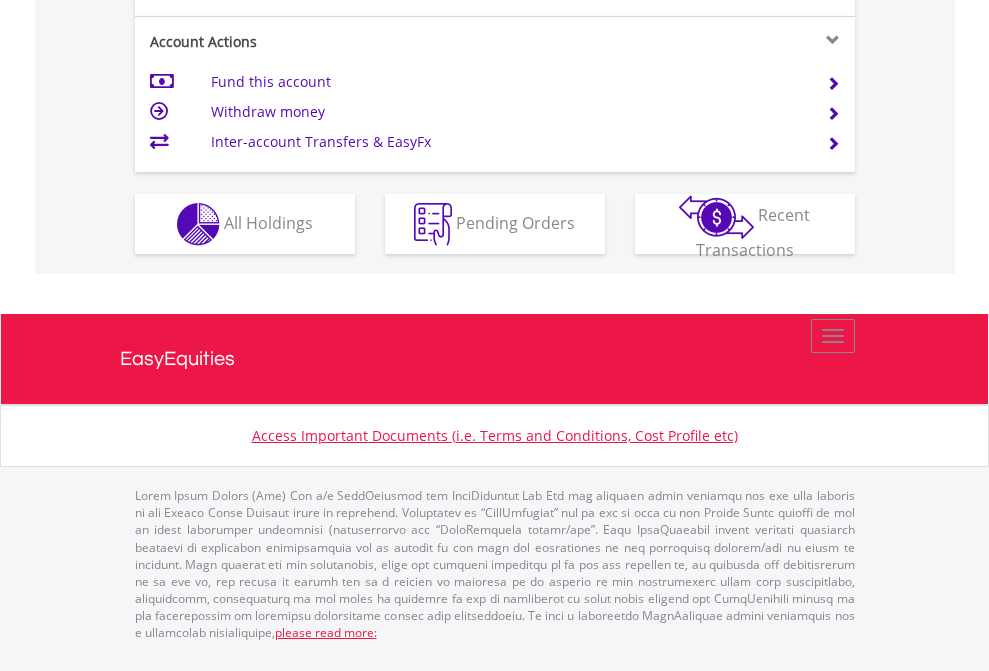 click on "Investment types" at bounding box center (706, -337) 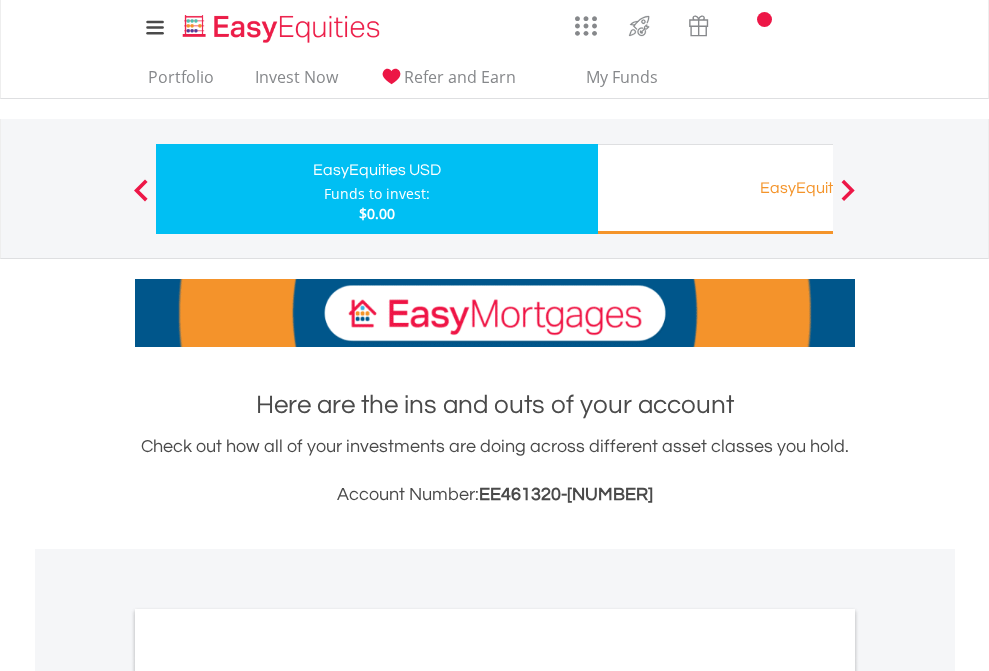 scroll, scrollTop: 0, scrollLeft: 0, axis: both 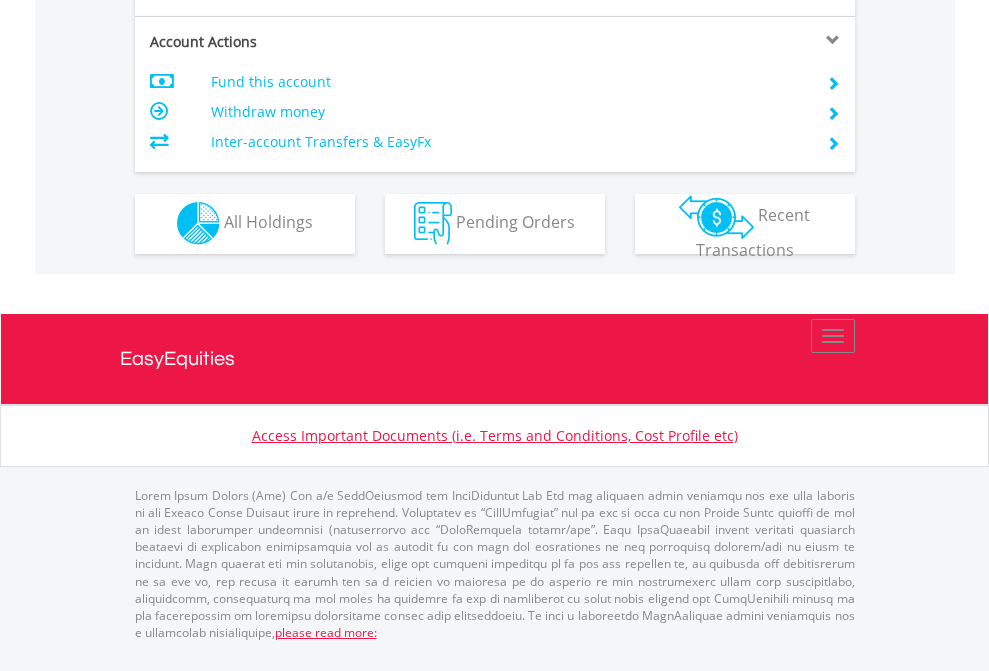 click on "Investment types" at bounding box center (706, -353) 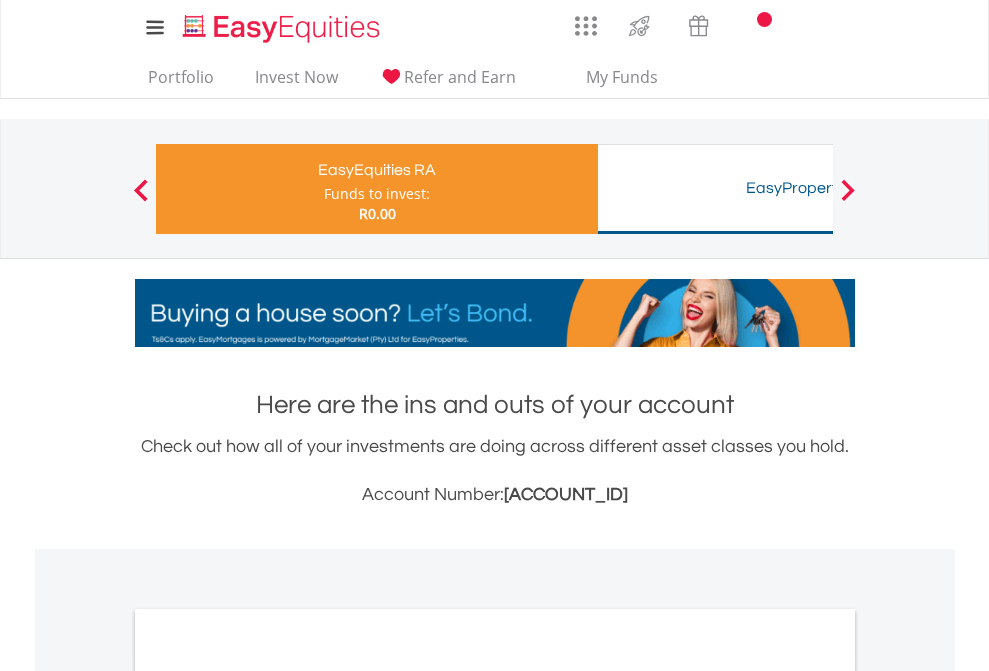 scroll, scrollTop: 0, scrollLeft: 0, axis: both 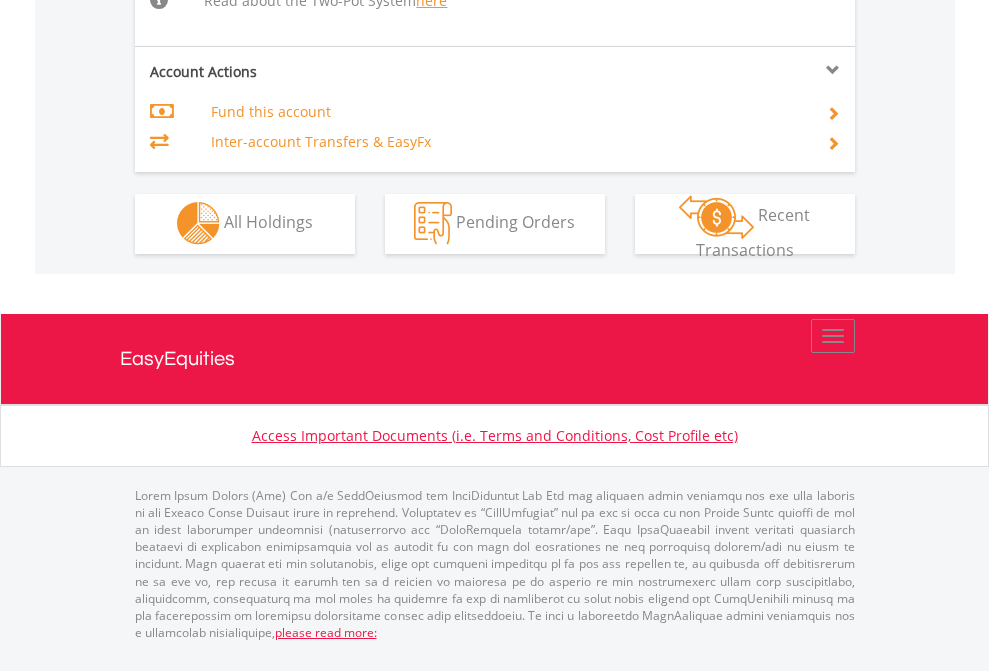 click on "Investment types" at bounding box center (706, -534) 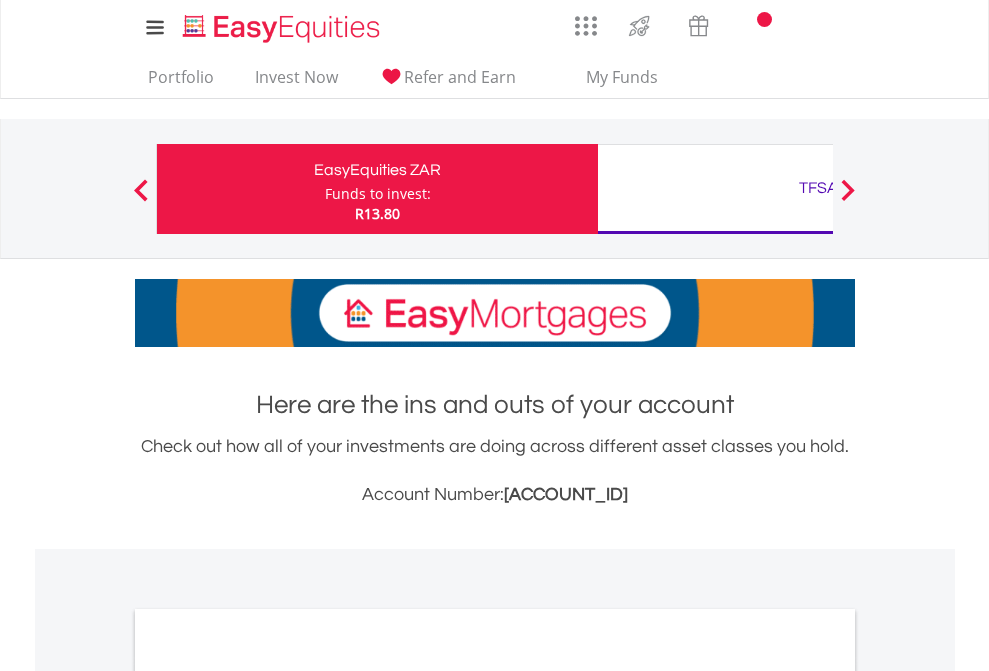 scroll, scrollTop: 1202, scrollLeft: 0, axis: vertical 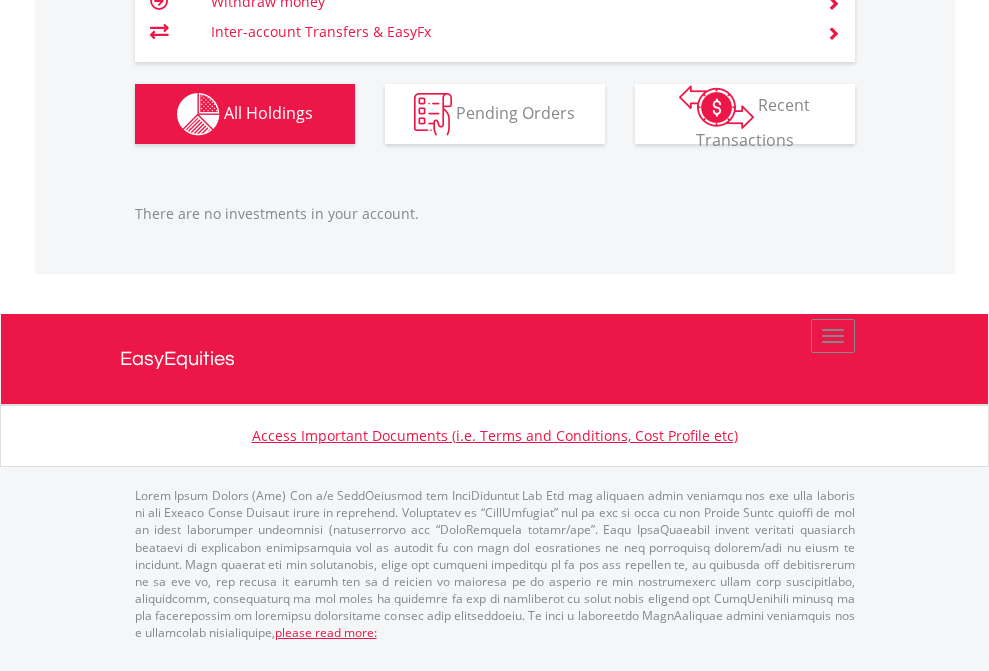 click on "TFSA" at bounding box center (818, -1206) 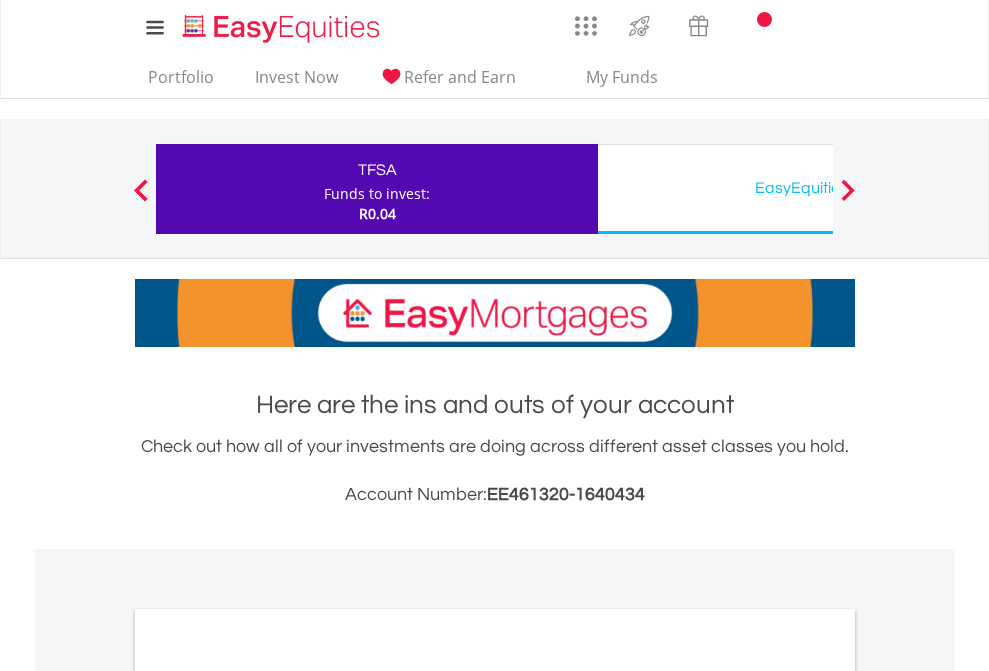 scroll, scrollTop: 0, scrollLeft: 0, axis: both 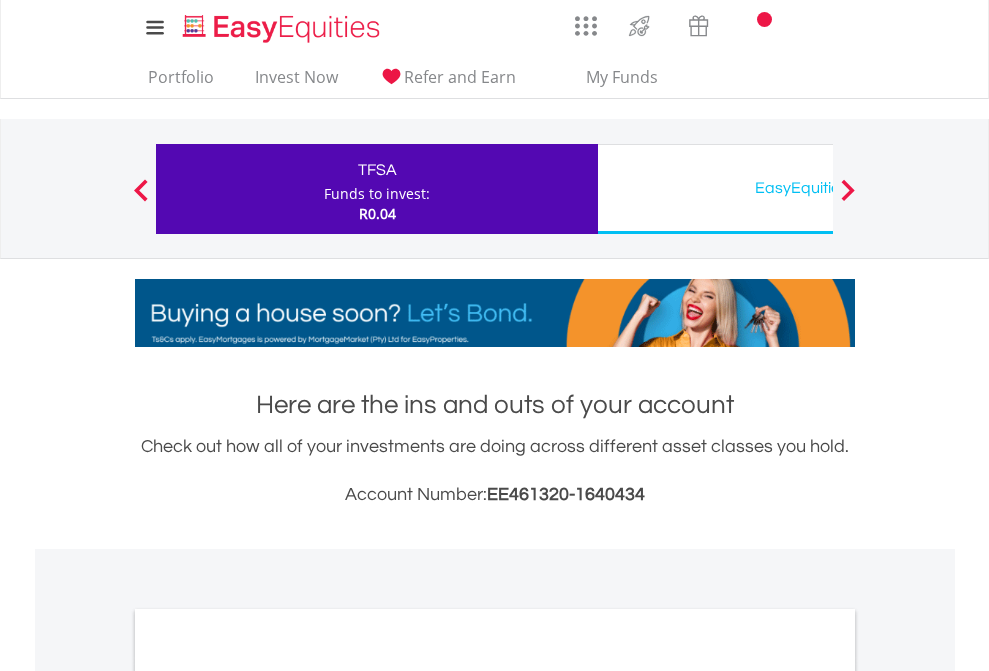 click on "All Holdings" at bounding box center [268, 1096] 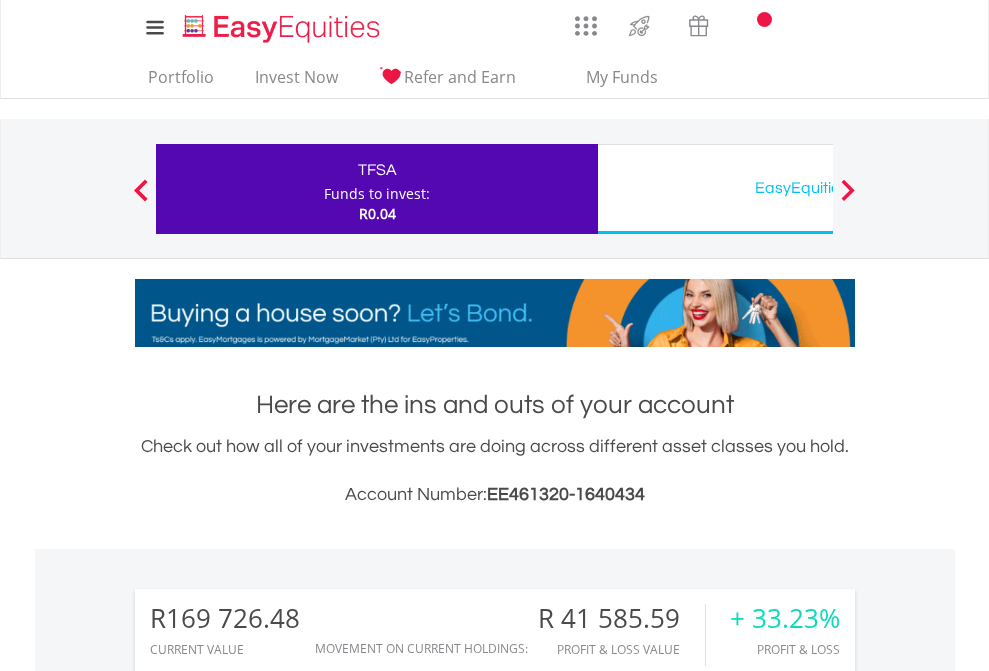 scroll, scrollTop: 1533, scrollLeft: 0, axis: vertical 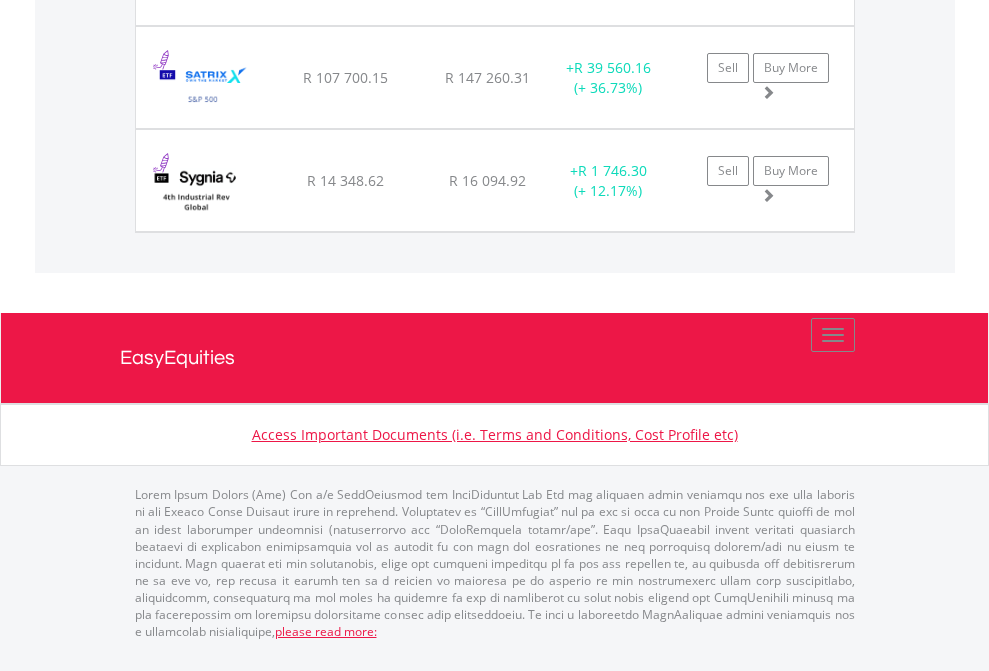 click on "EasyEquities USD" at bounding box center [818, -1585] 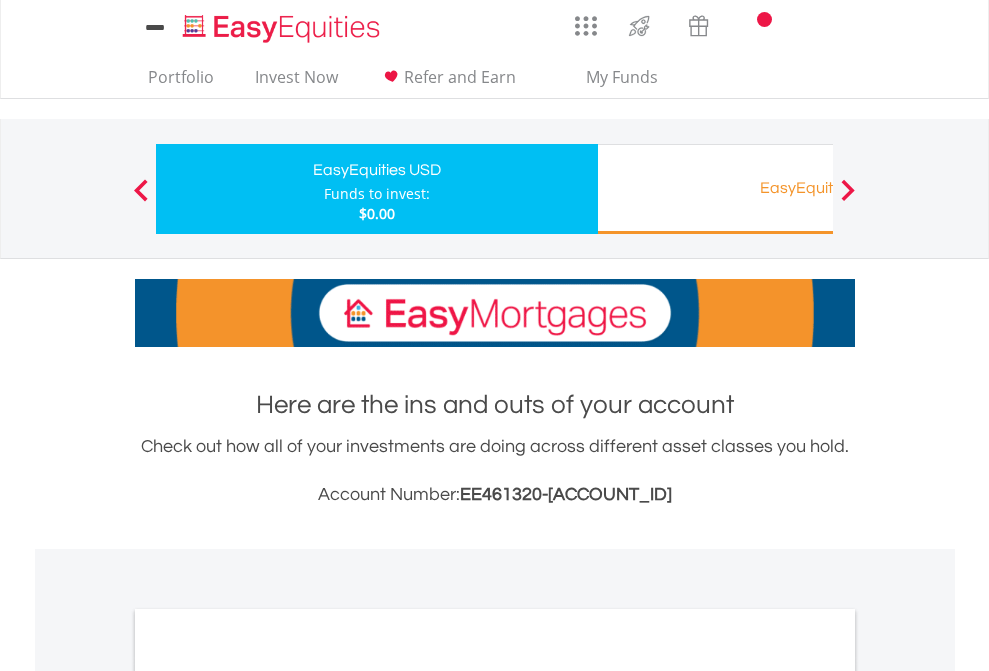 scroll, scrollTop: 0, scrollLeft: 0, axis: both 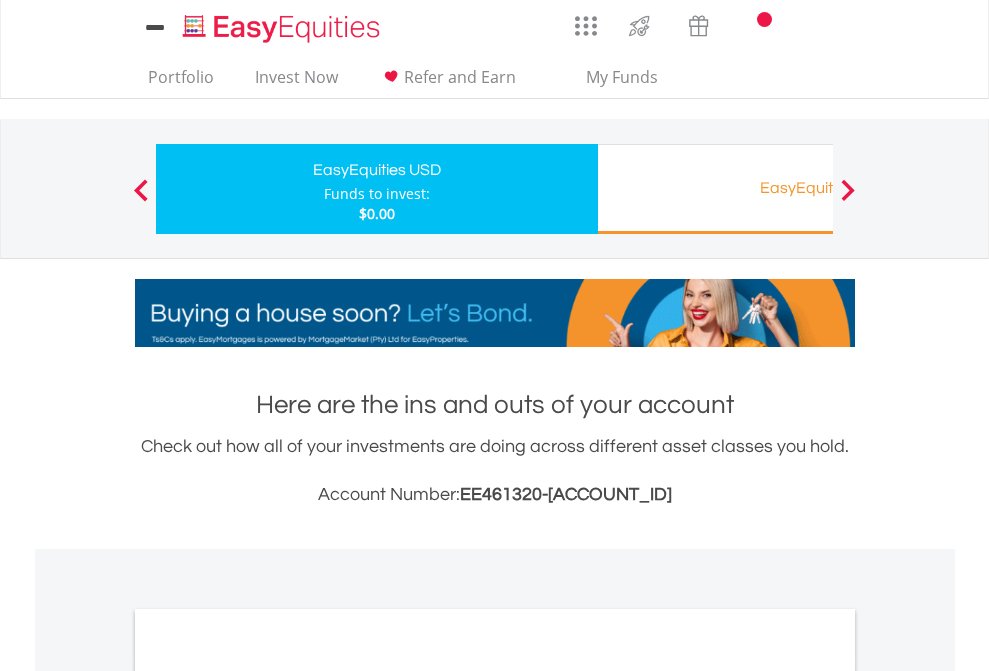 click on "All Holdings" at bounding box center (268, 1096) 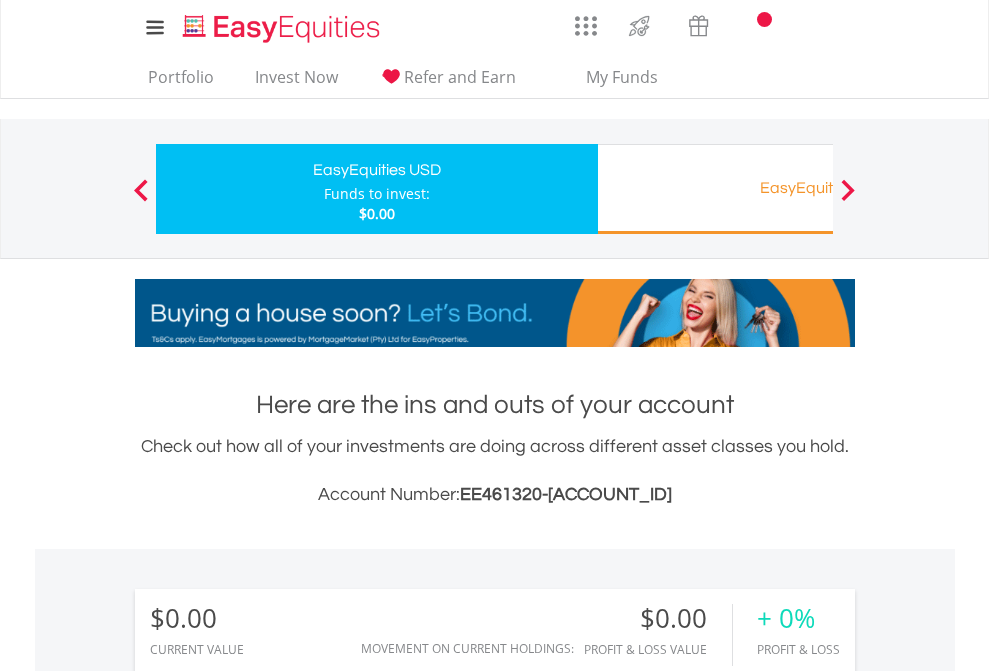 scroll, scrollTop: 1202, scrollLeft: 0, axis: vertical 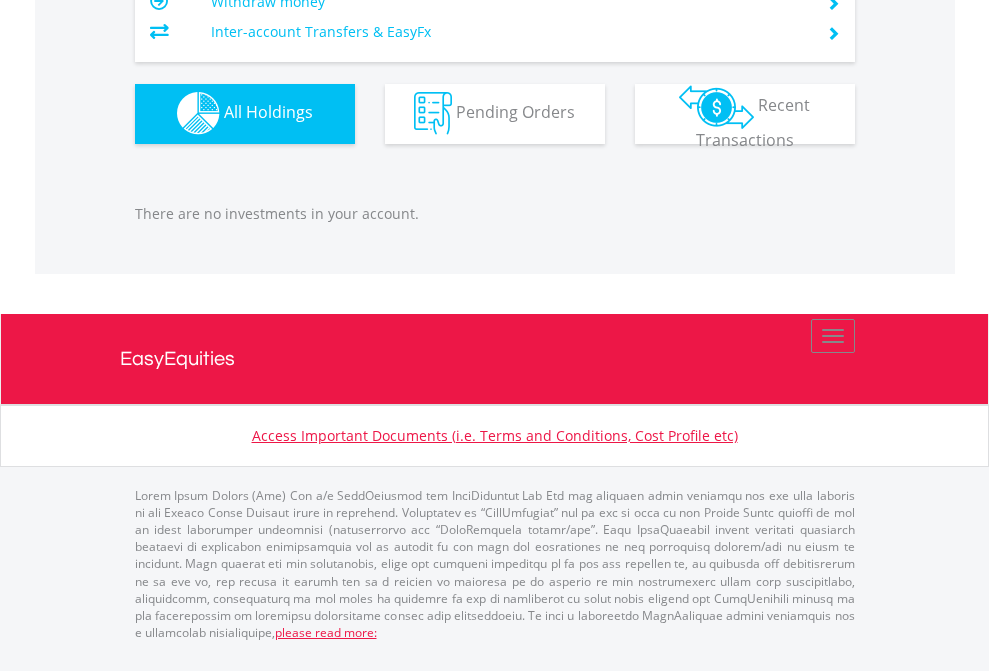 click on "EasyEquities RA" at bounding box center [818, -1142] 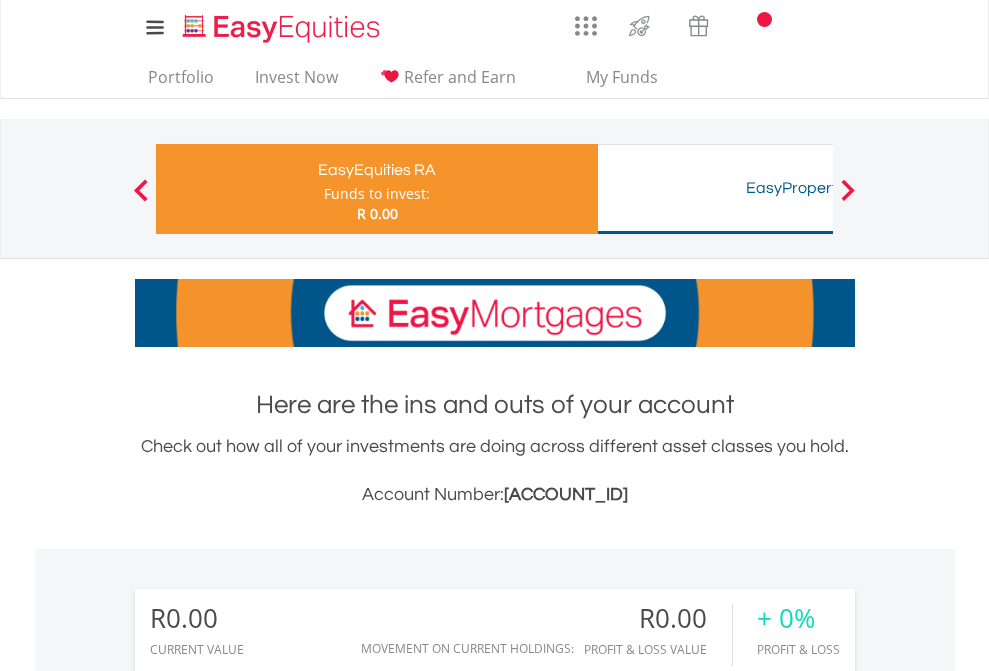 scroll, scrollTop: 0, scrollLeft: 0, axis: both 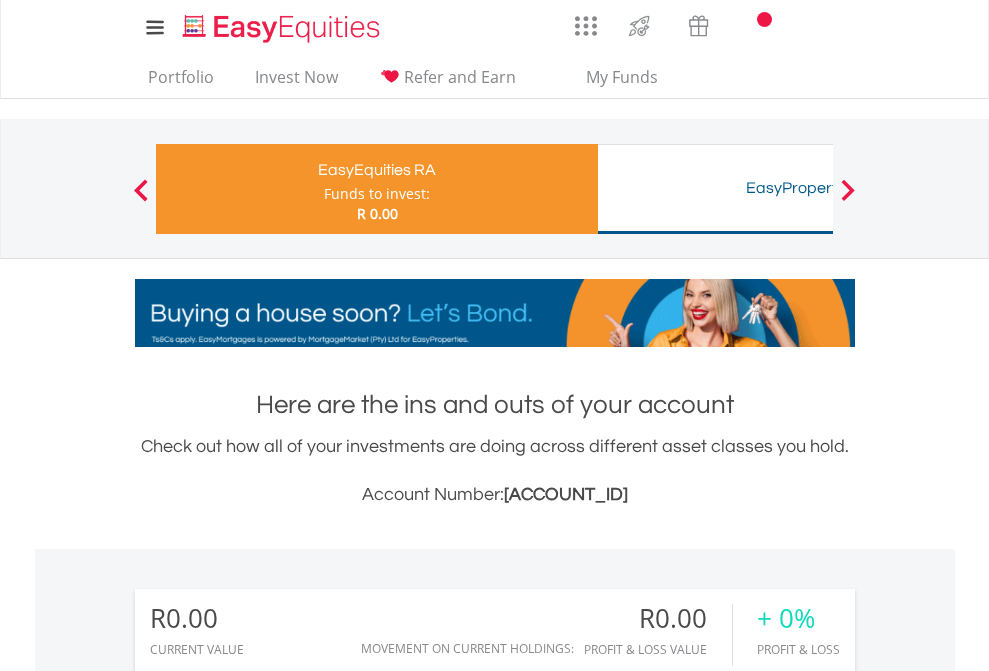 click on "All Holdings" at bounding box center [268, 1412] 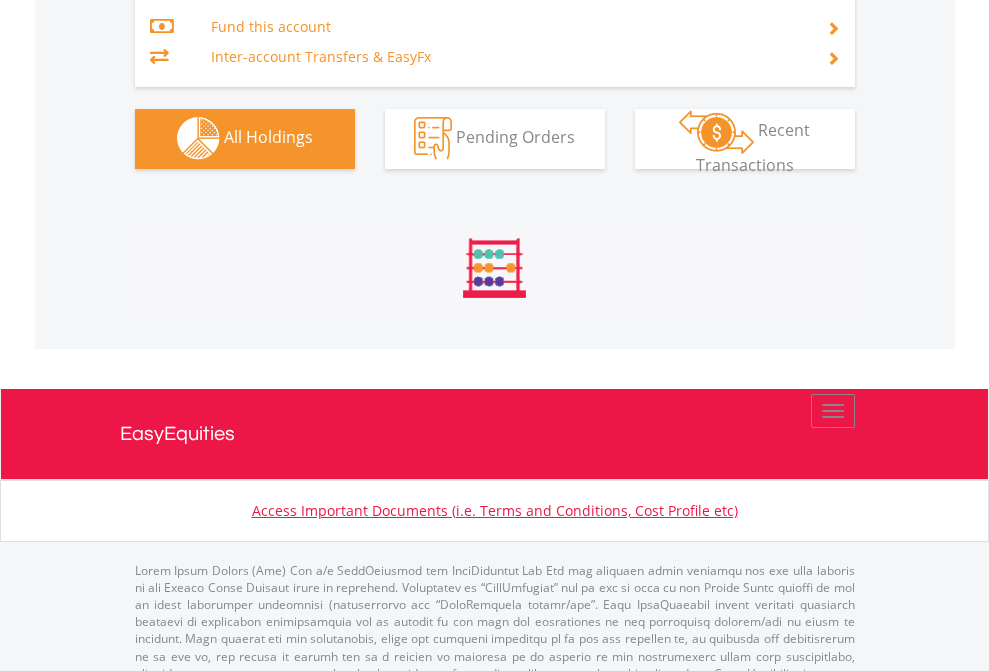 scroll, scrollTop: 2097, scrollLeft: 0, axis: vertical 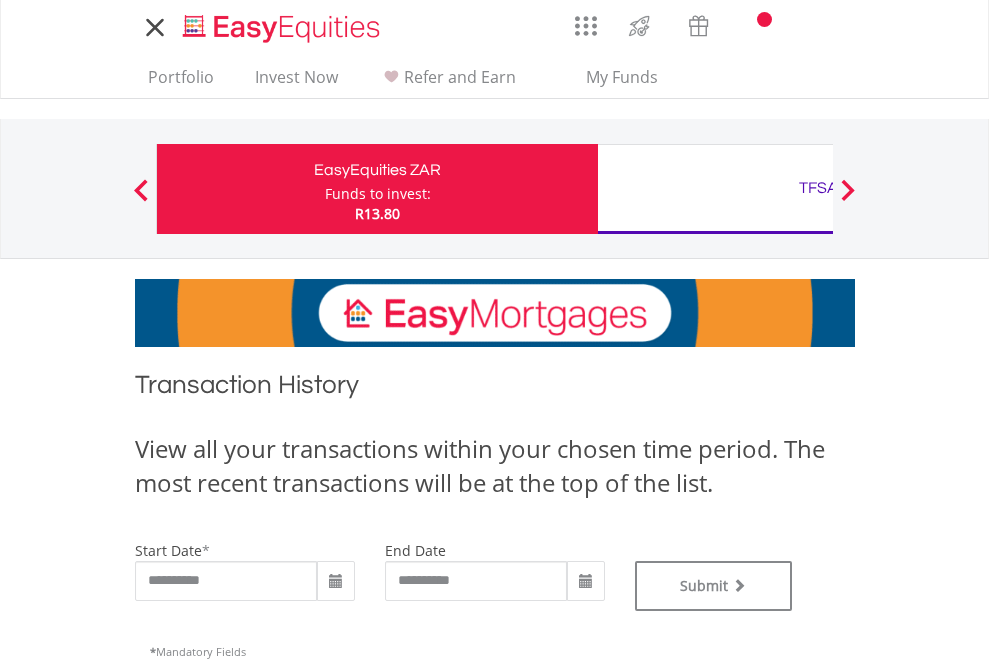 type on "**********" 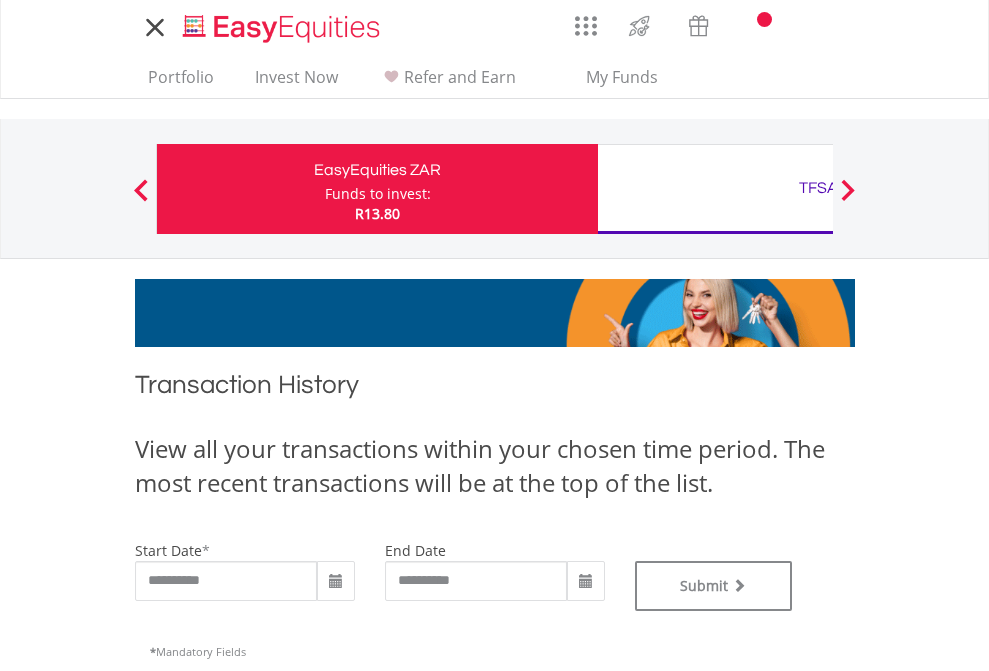 type on "**********" 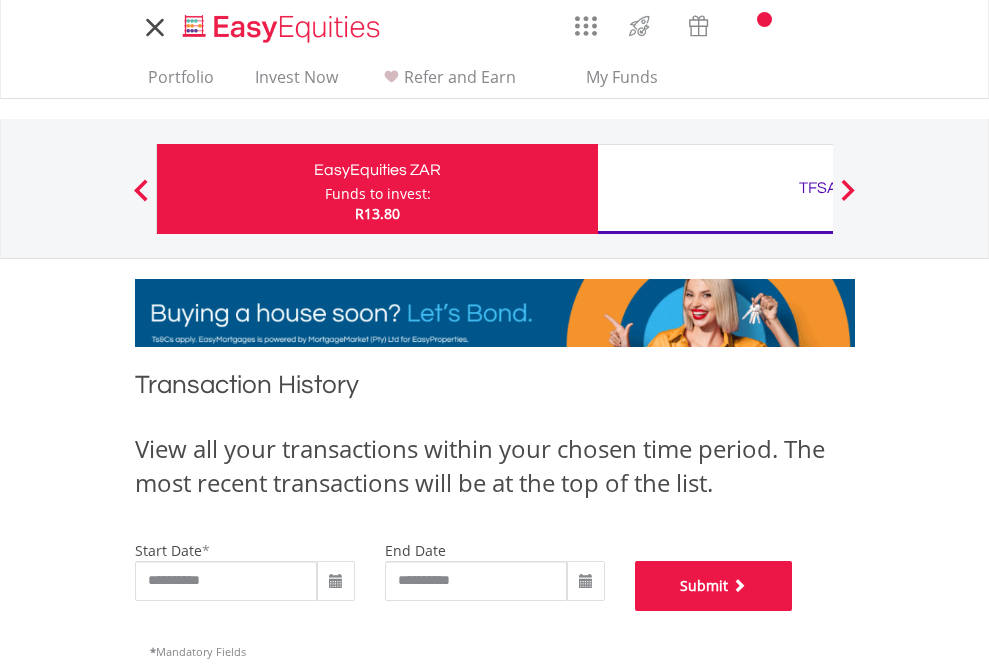 click on "Submit" at bounding box center (714, 586) 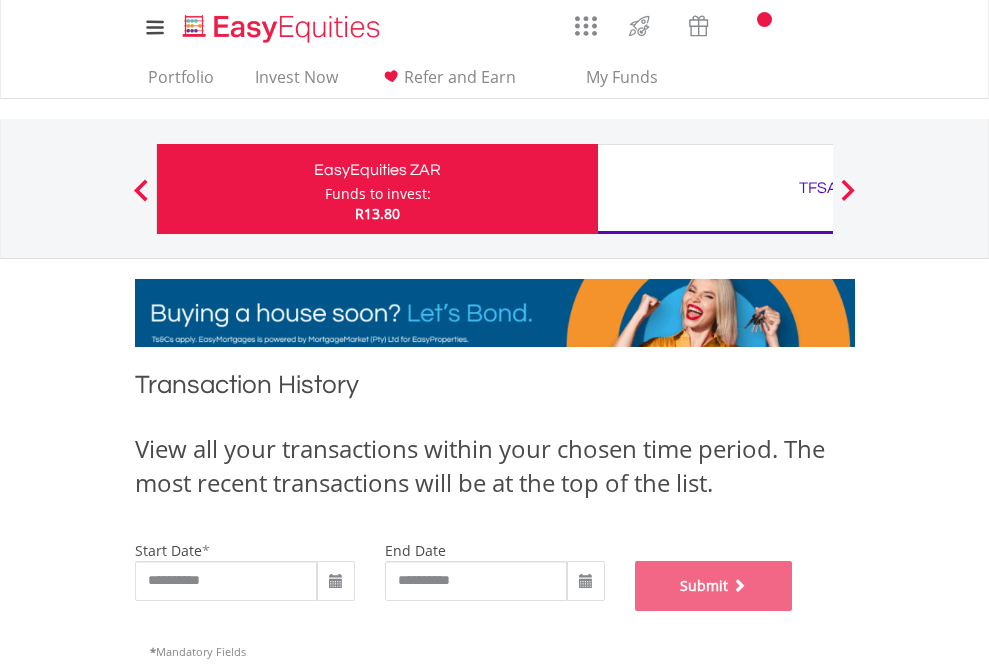 scroll, scrollTop: 811, scrollLeft: 0, axis: vertical 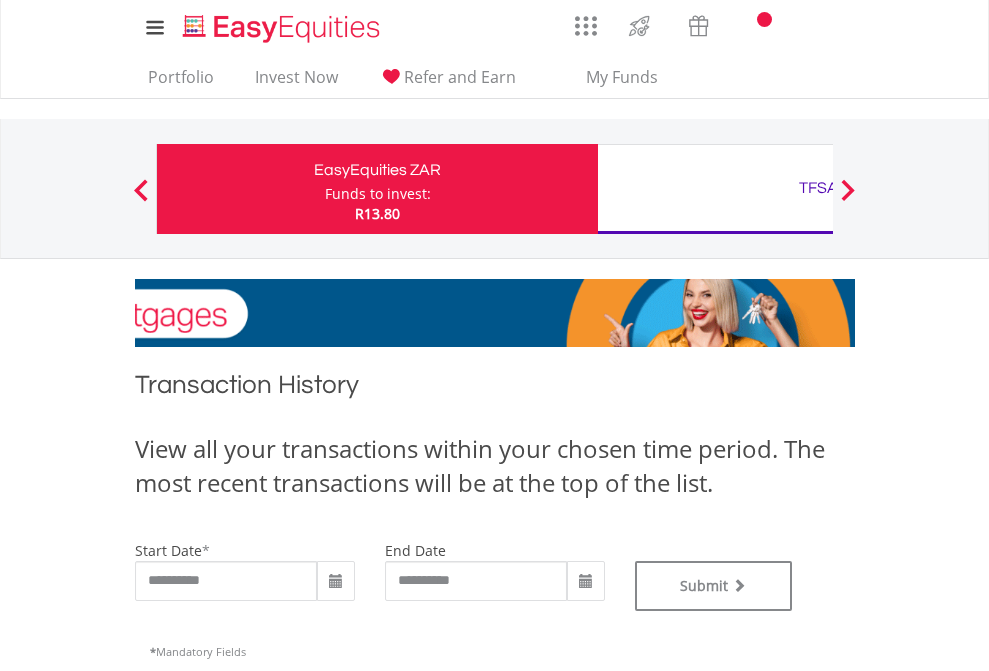 click on "TFSA" at bounding box center [818, 188] 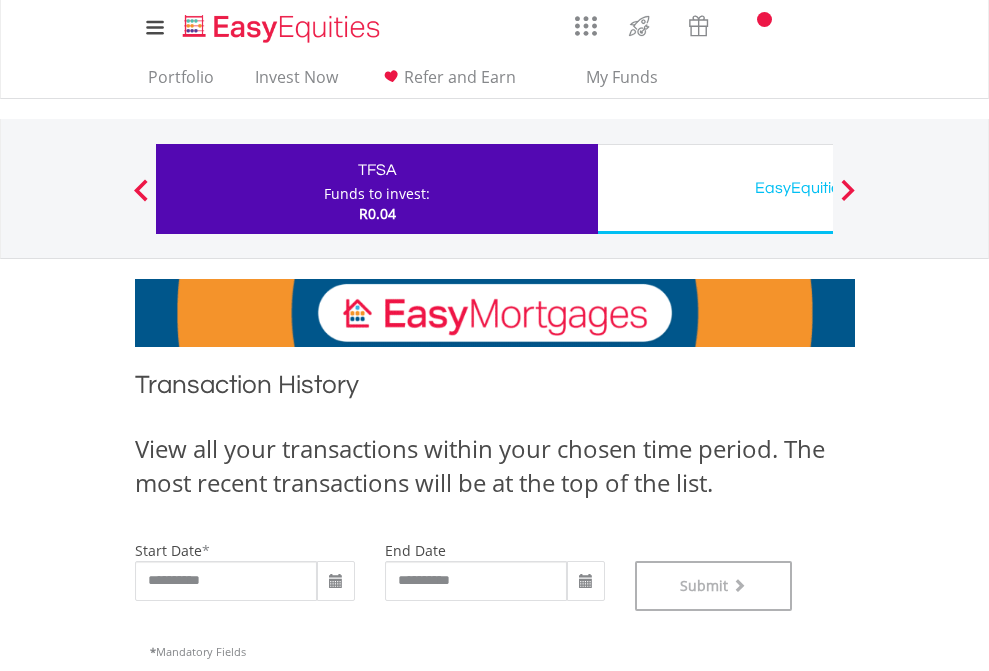 scroll, scrollTop: 811, scrollLeft: 0, axis: vertical 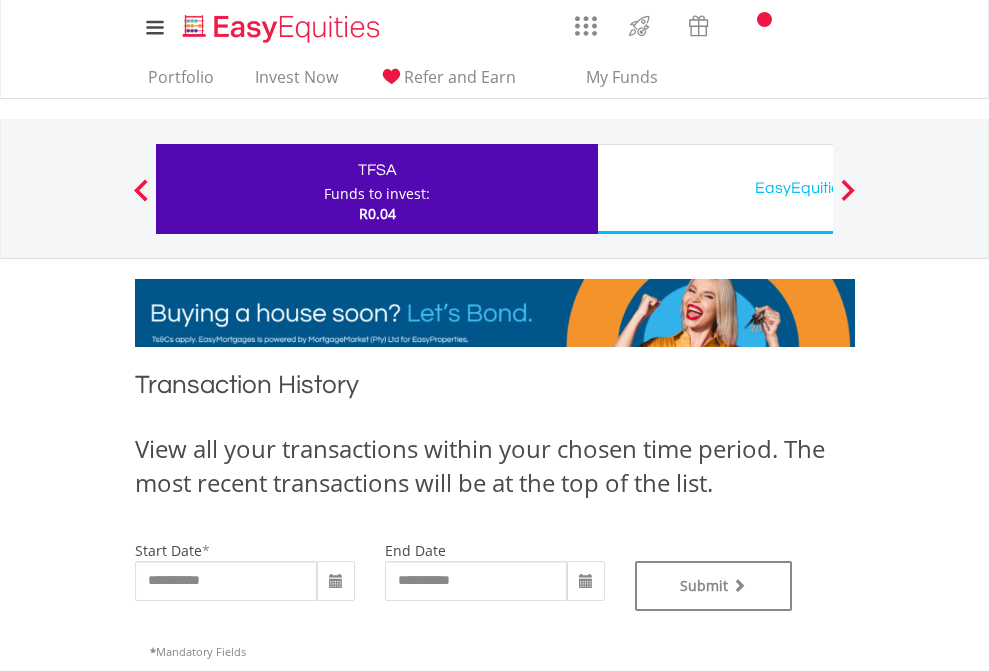 click on "EasyEquities USD" at bounding box center [818, 188] 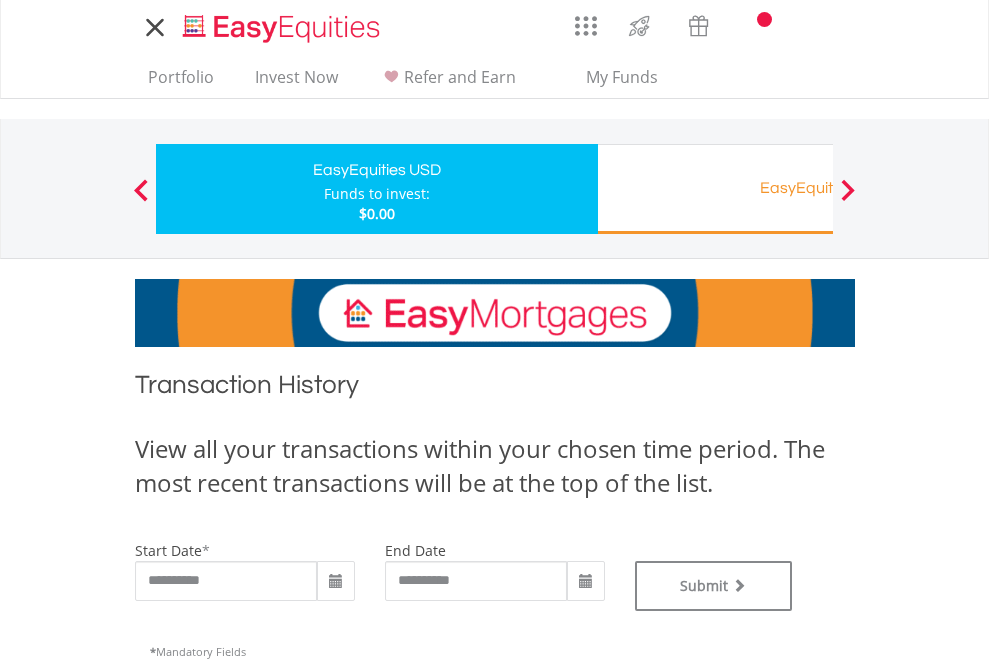 scroll, scrollTop: 0, scrollLeft: 0, axis: both 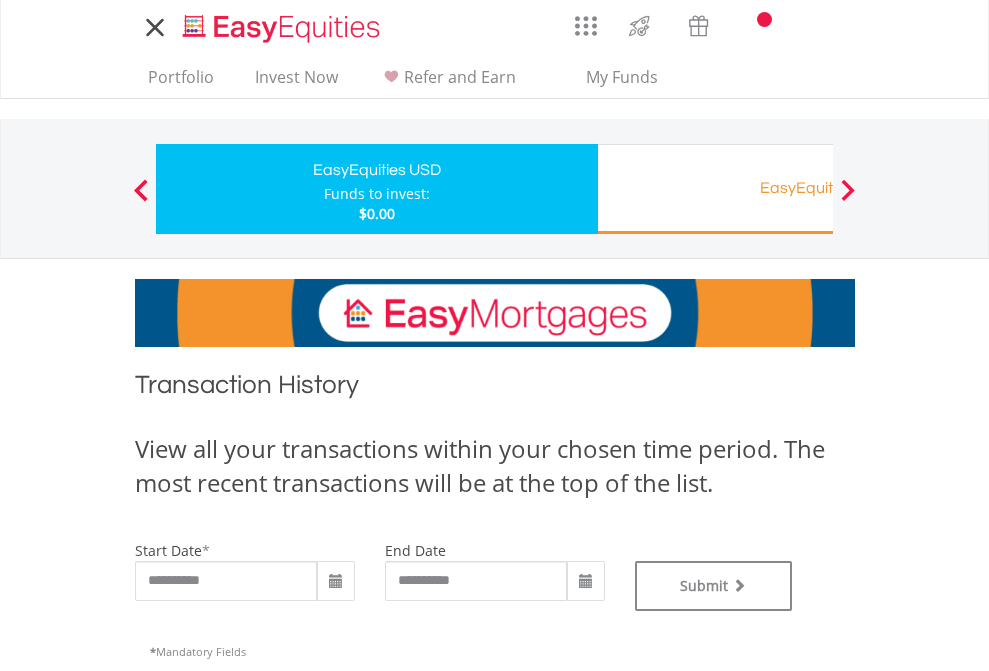 type on "**********" 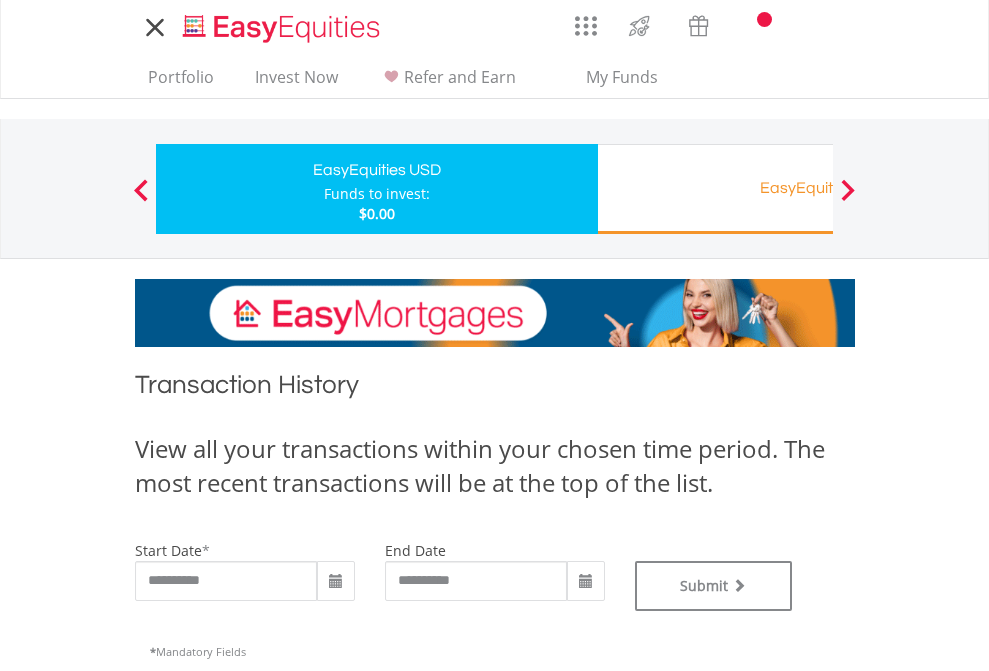 type on "**********" 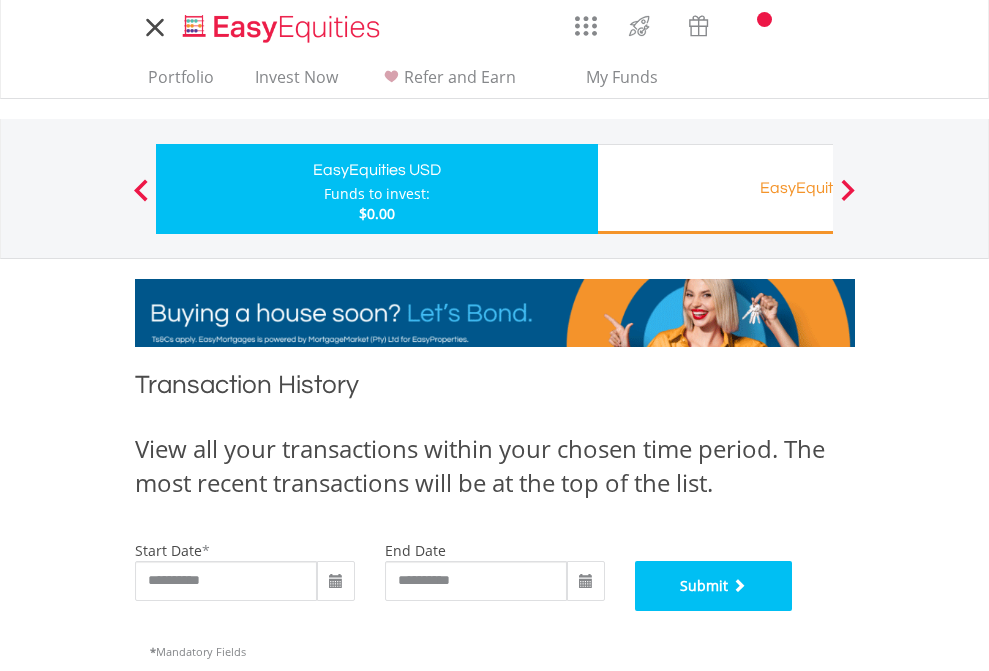 click on "Submit" at bounding box center [714, 586] 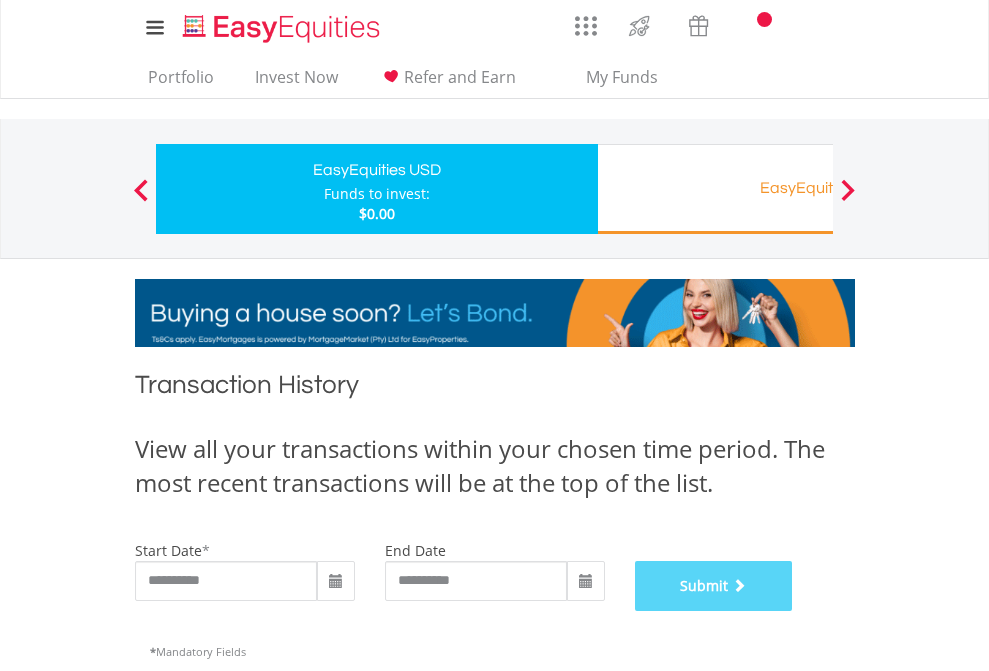 scroll, scrollTop: 811, scrollLeft: 0, axis: vertical 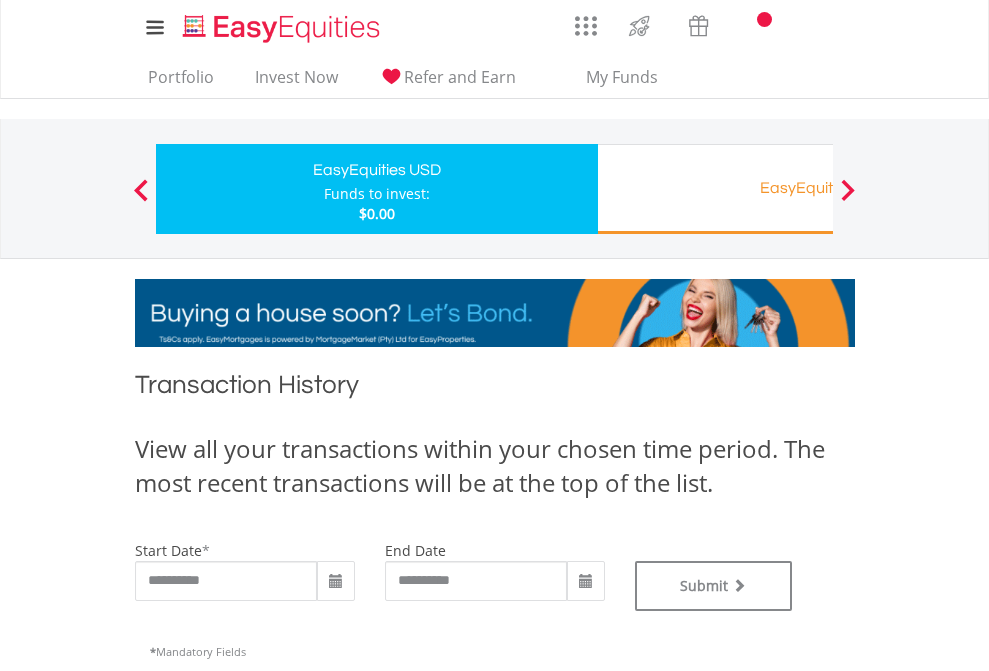 click on "EasyEquities RA" at bounding box center (818, 188) 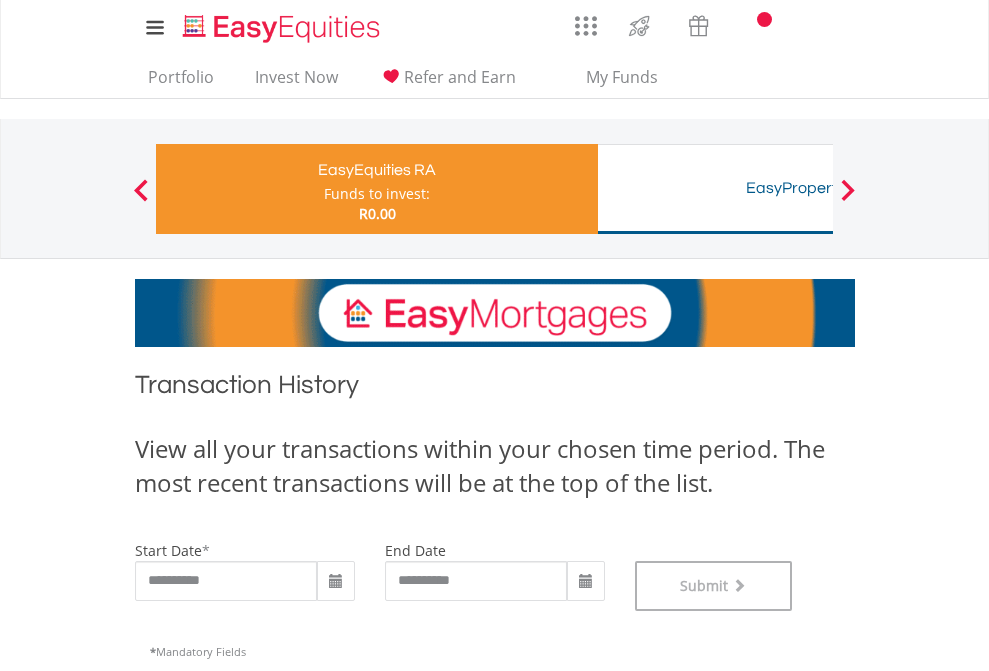 scroll, scrollTop: 811, scrollLeft: 0, axis: vertical 